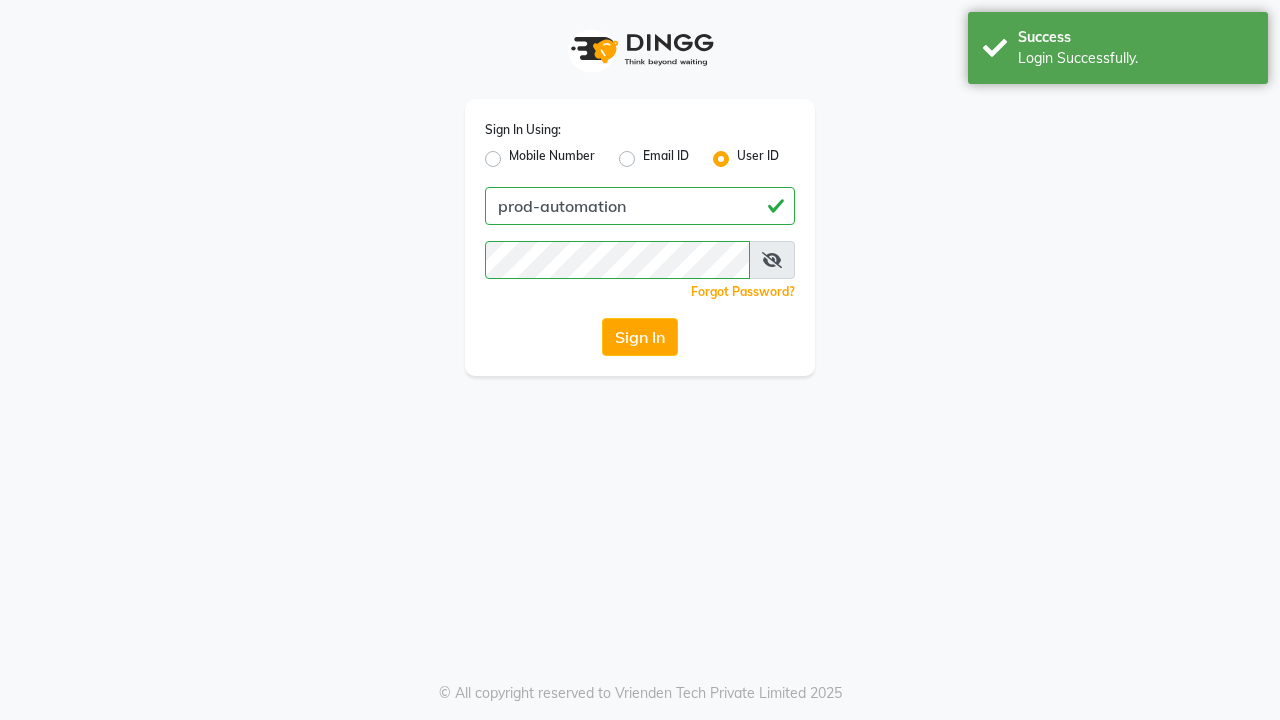 scroll, scrollTop: 0, scrollLeft: 0, axis: both 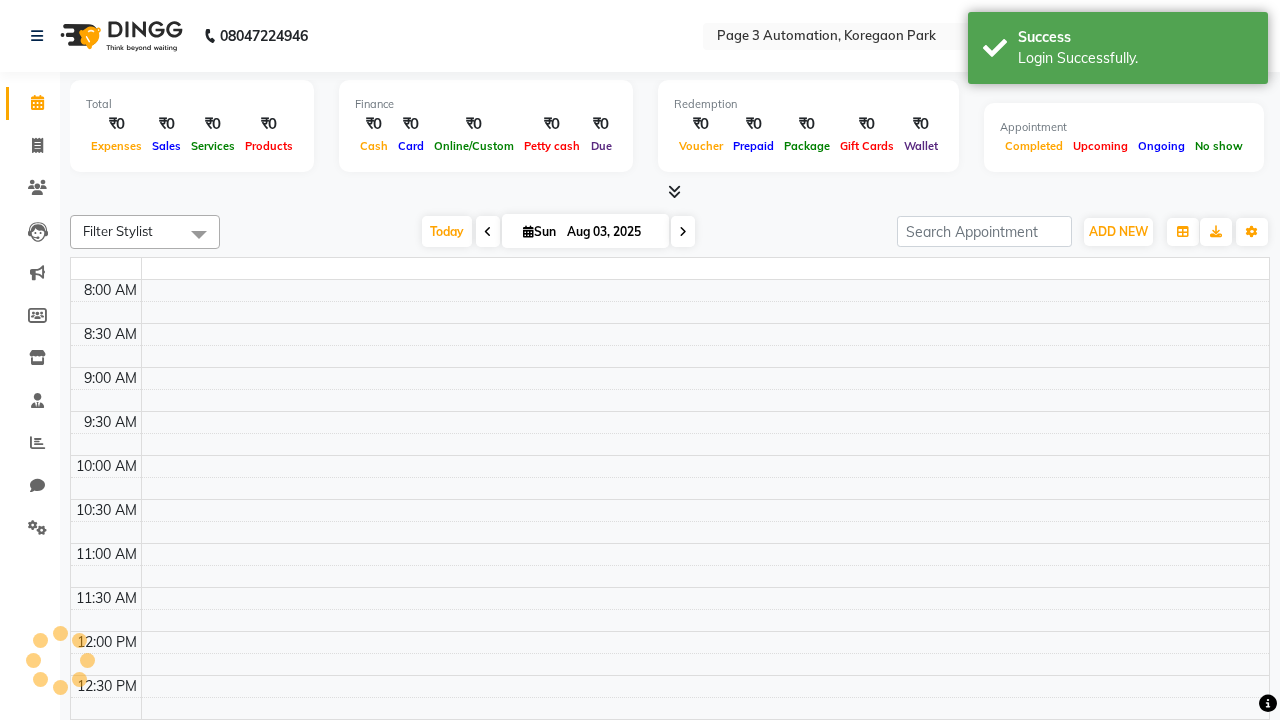 select on "en" 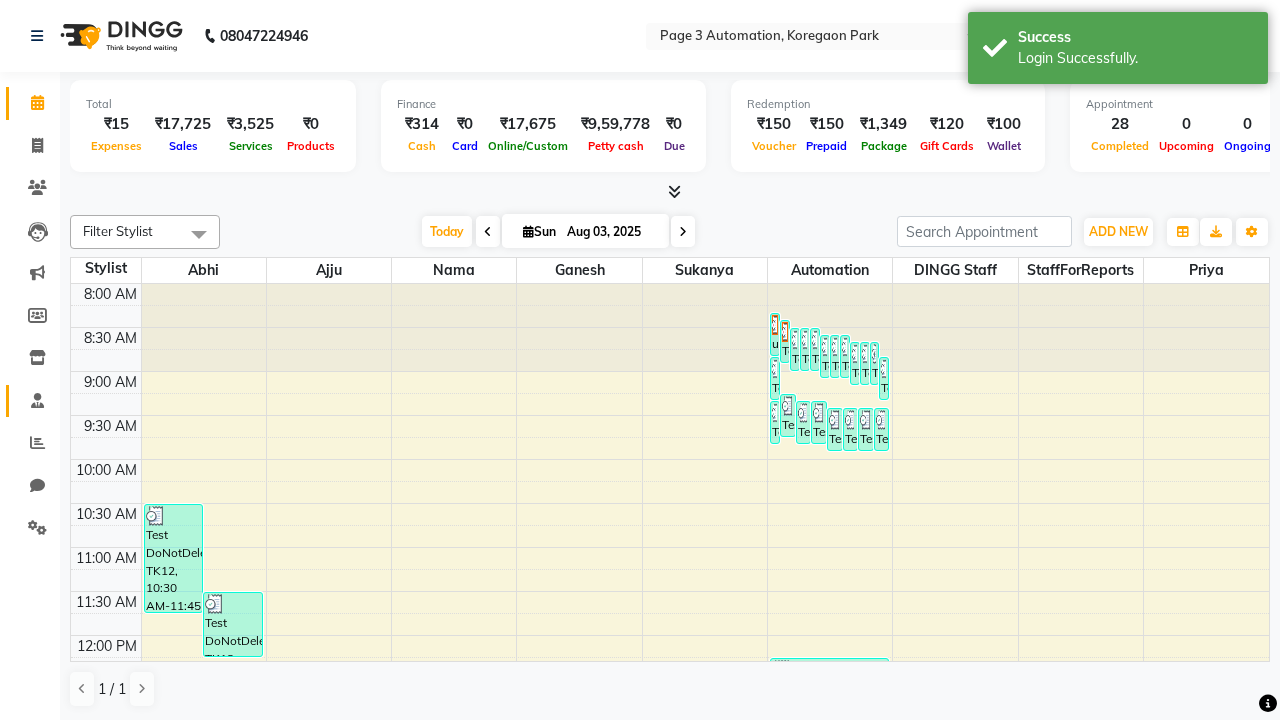 click 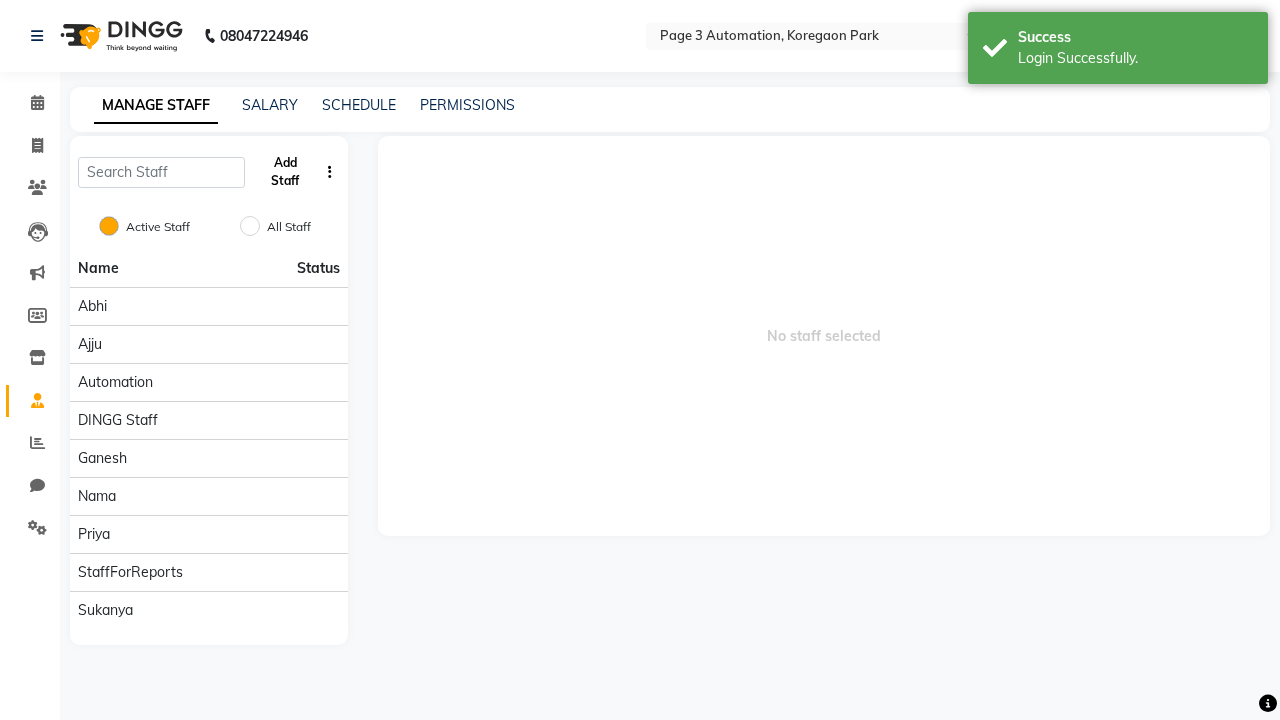 click on "Add Staff" 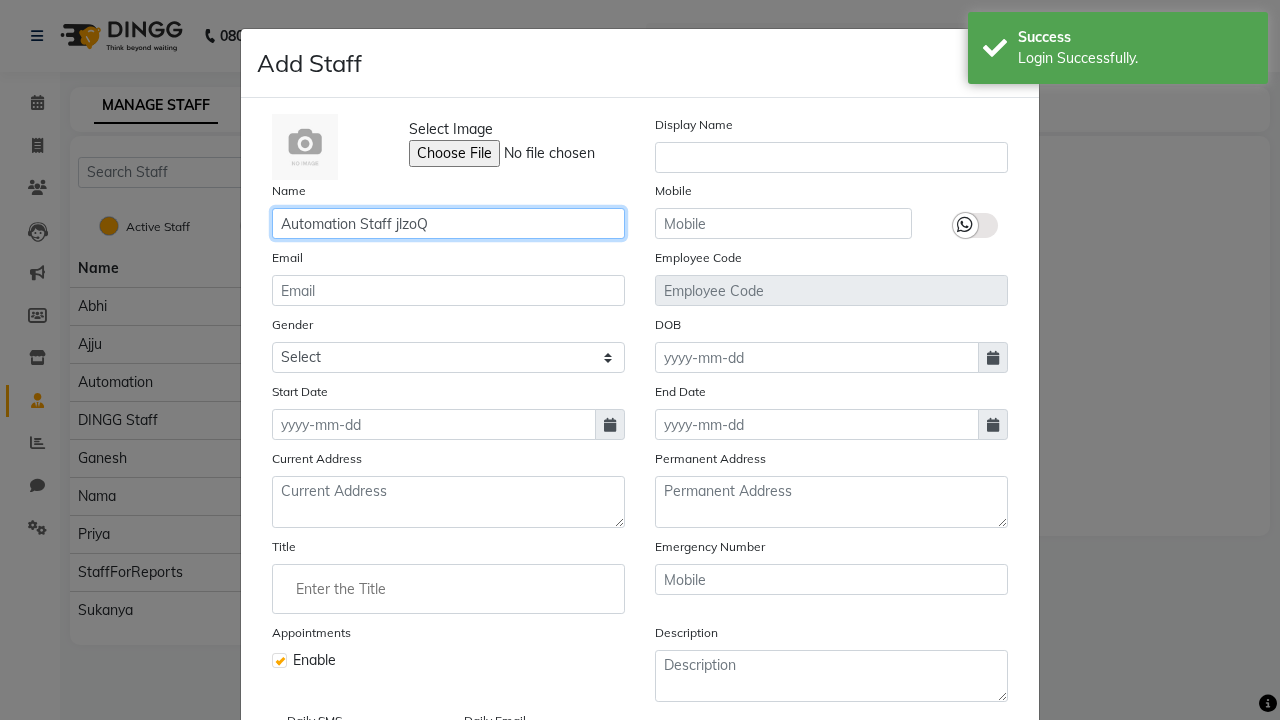 type on "Automation Staff jlzoQ" 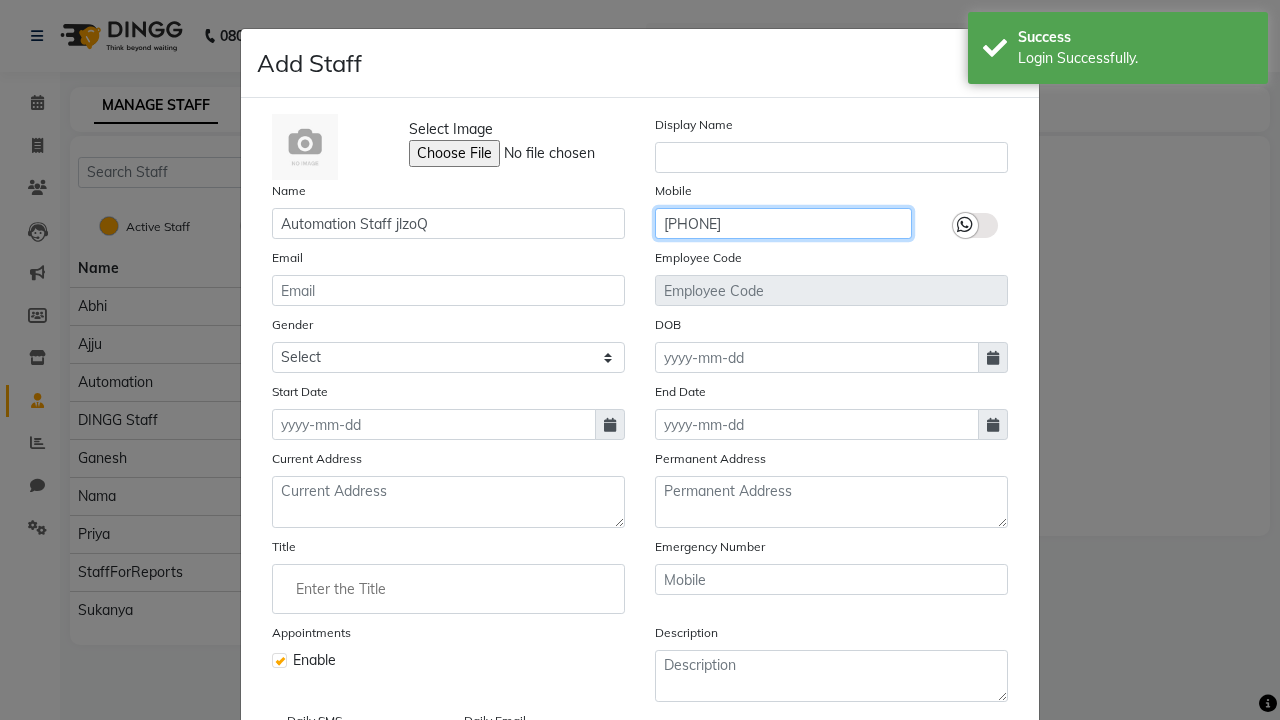 type on "[PHONE]" 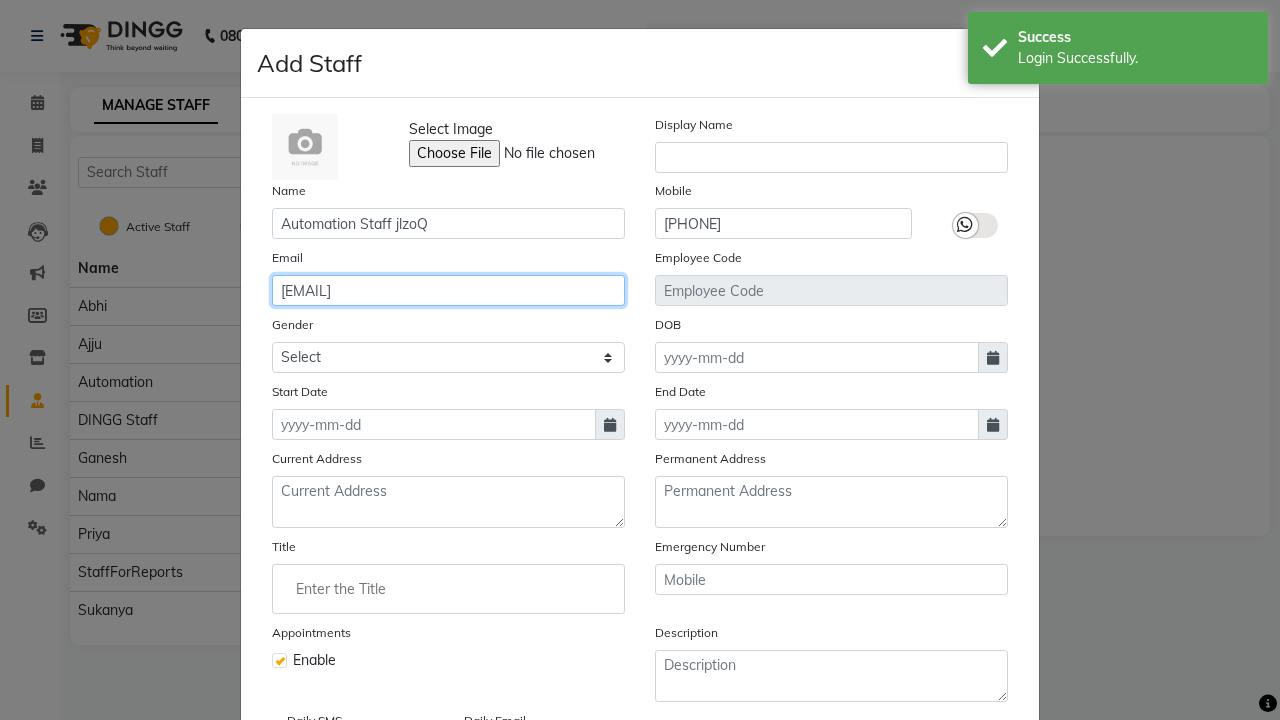 type on "[EMAIL]" 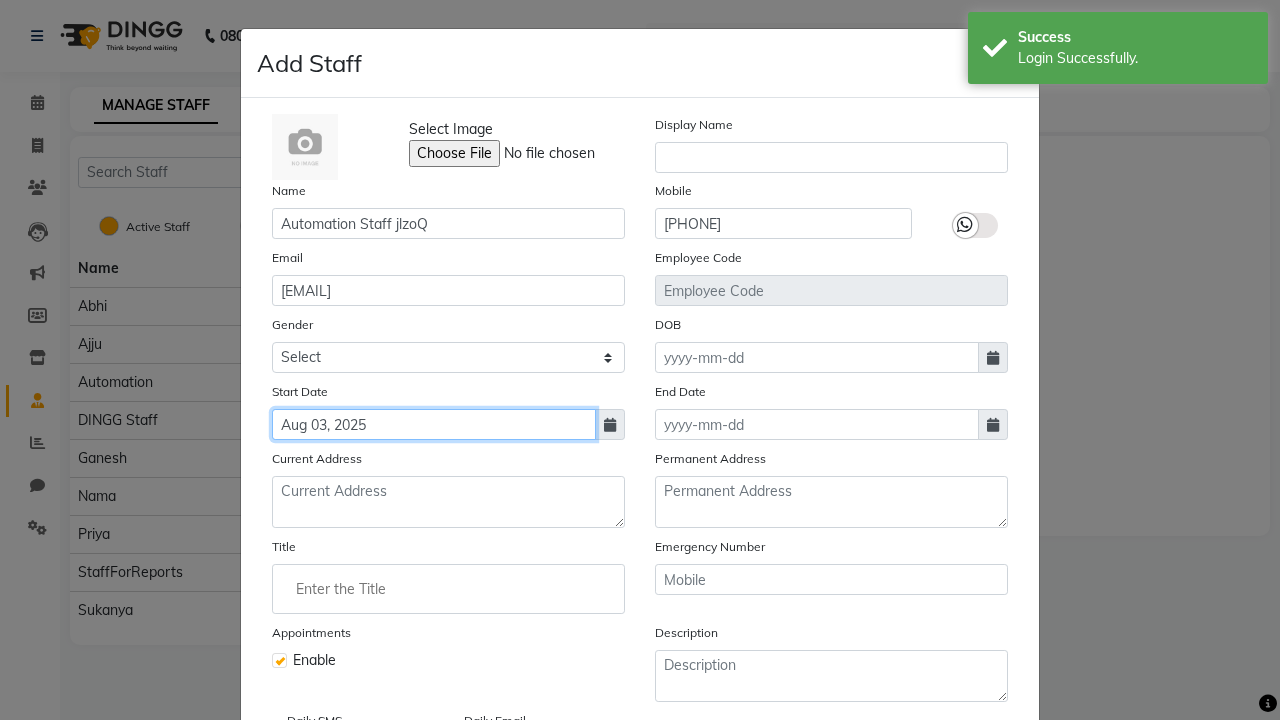 type on "Aug 03, 2025" 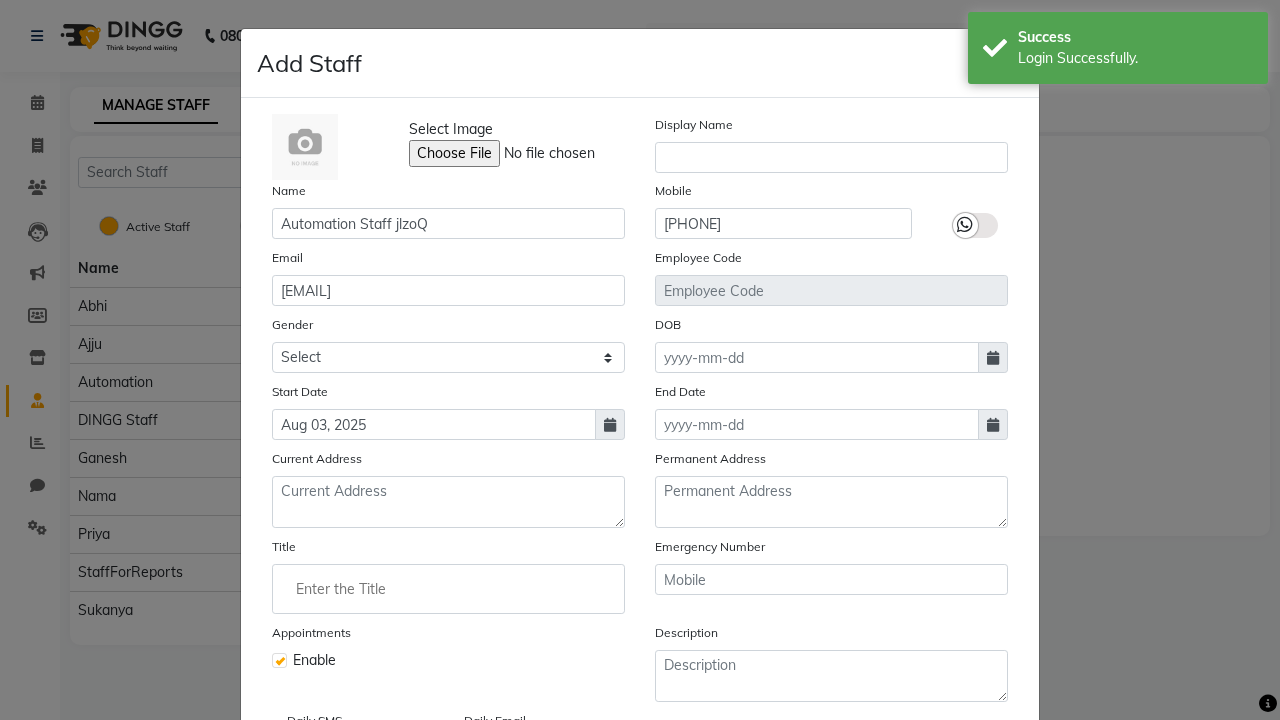 click on "Save" at bounding box center [988, 814] 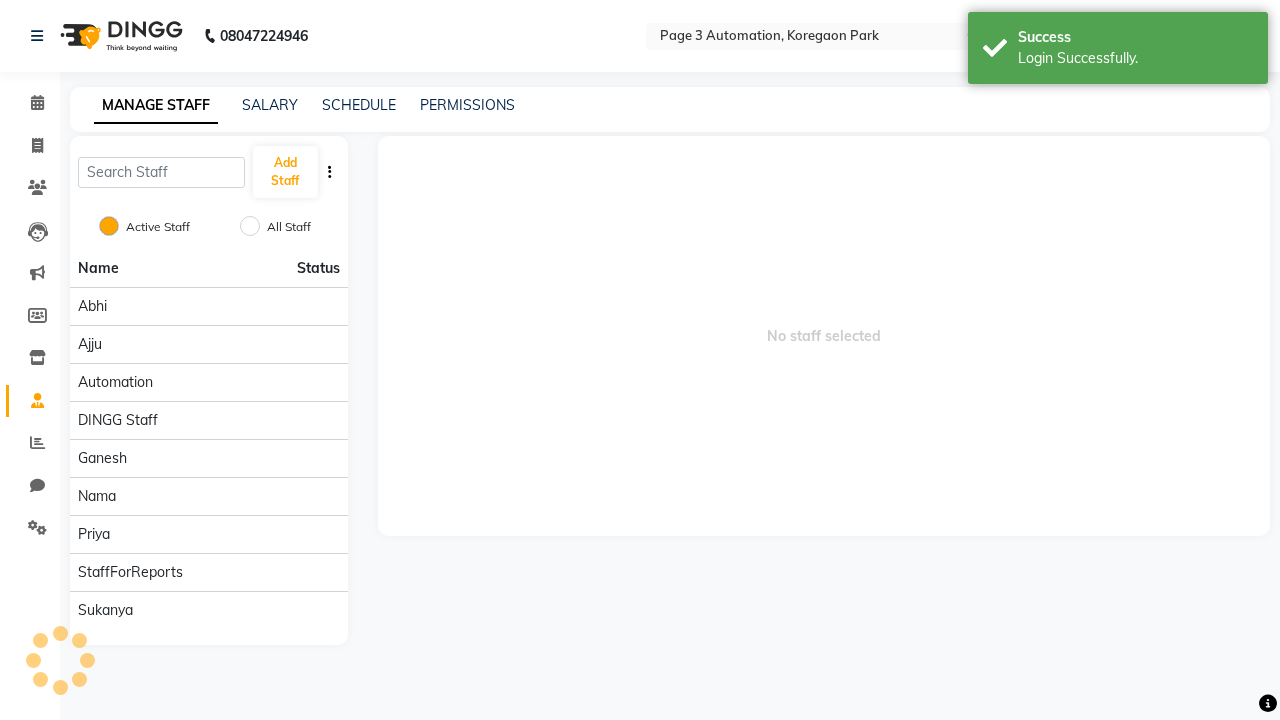 type 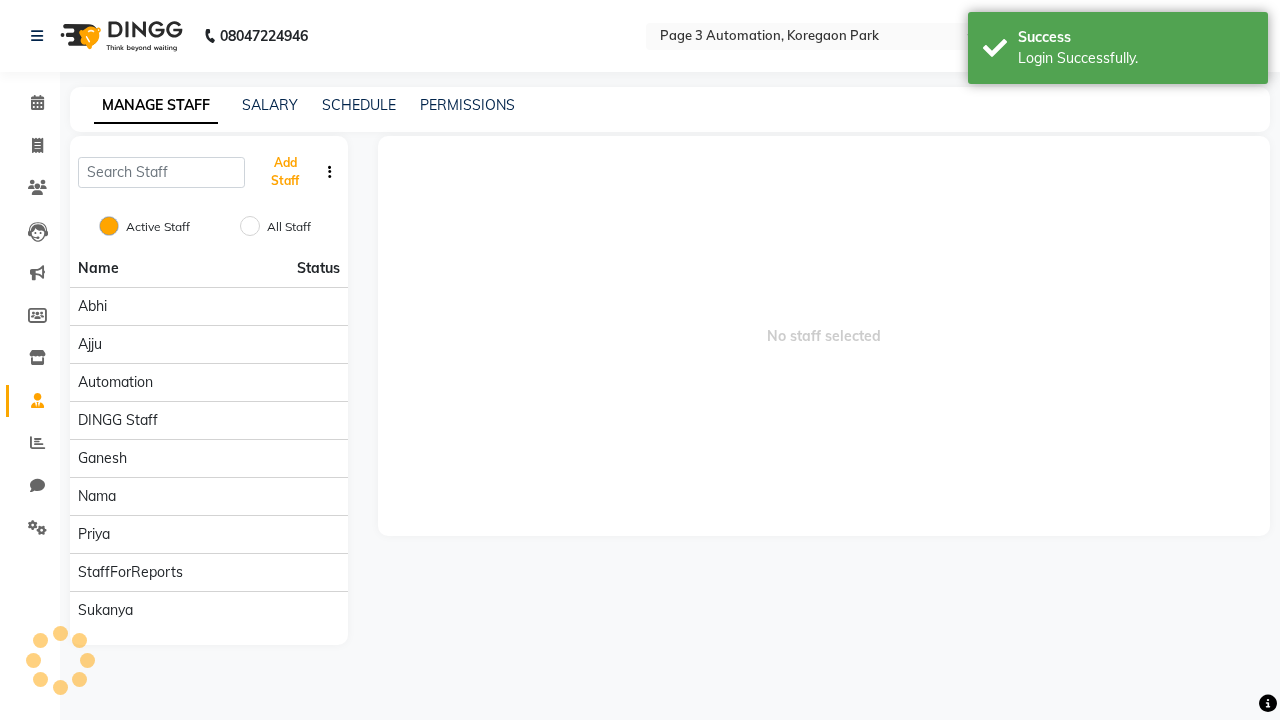 scroll, scrollTop: 162, scrollLeft: 0, axis: vertical 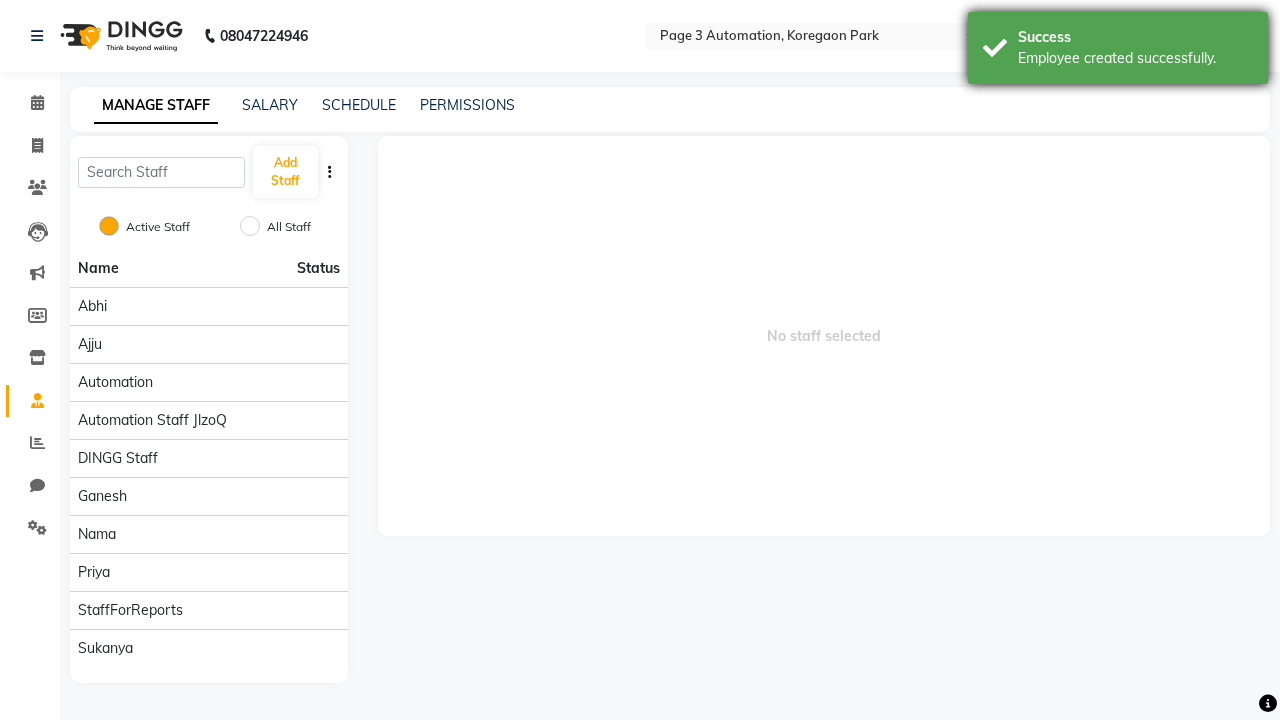 click on "Employee created successfully." at bounding box center (1135, 58) 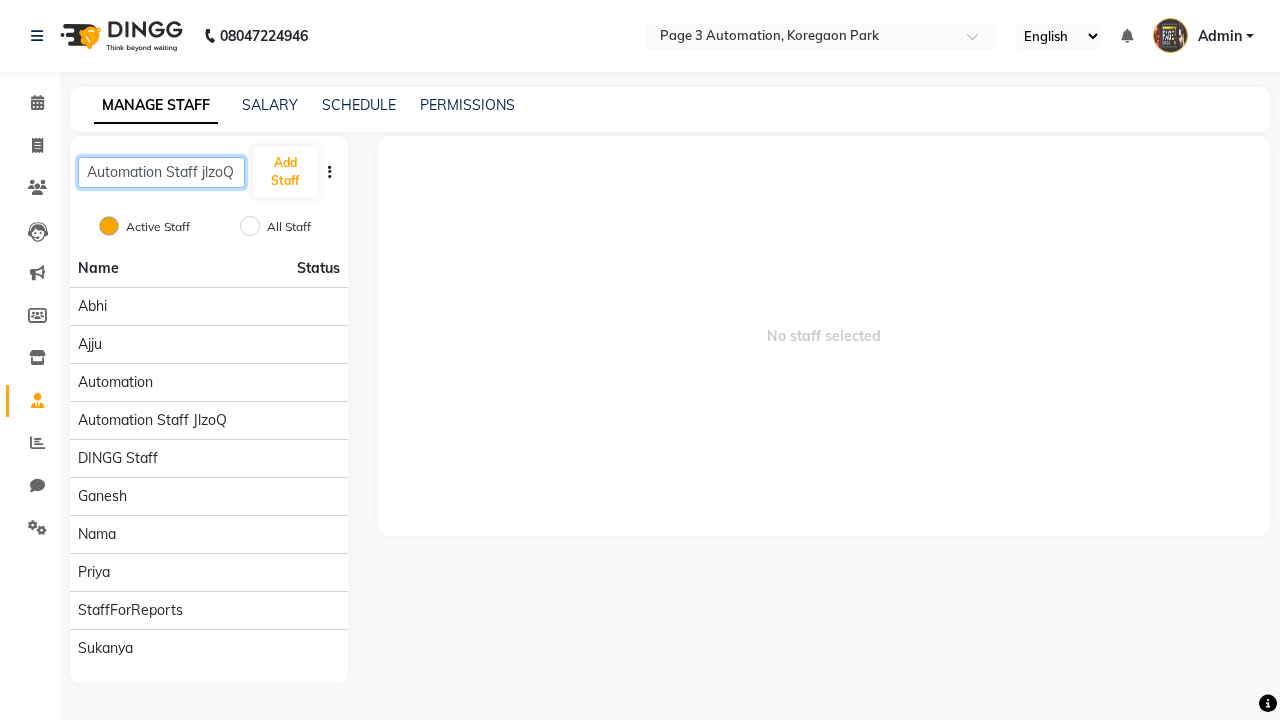 type on "Automation Staff jlzoQ" 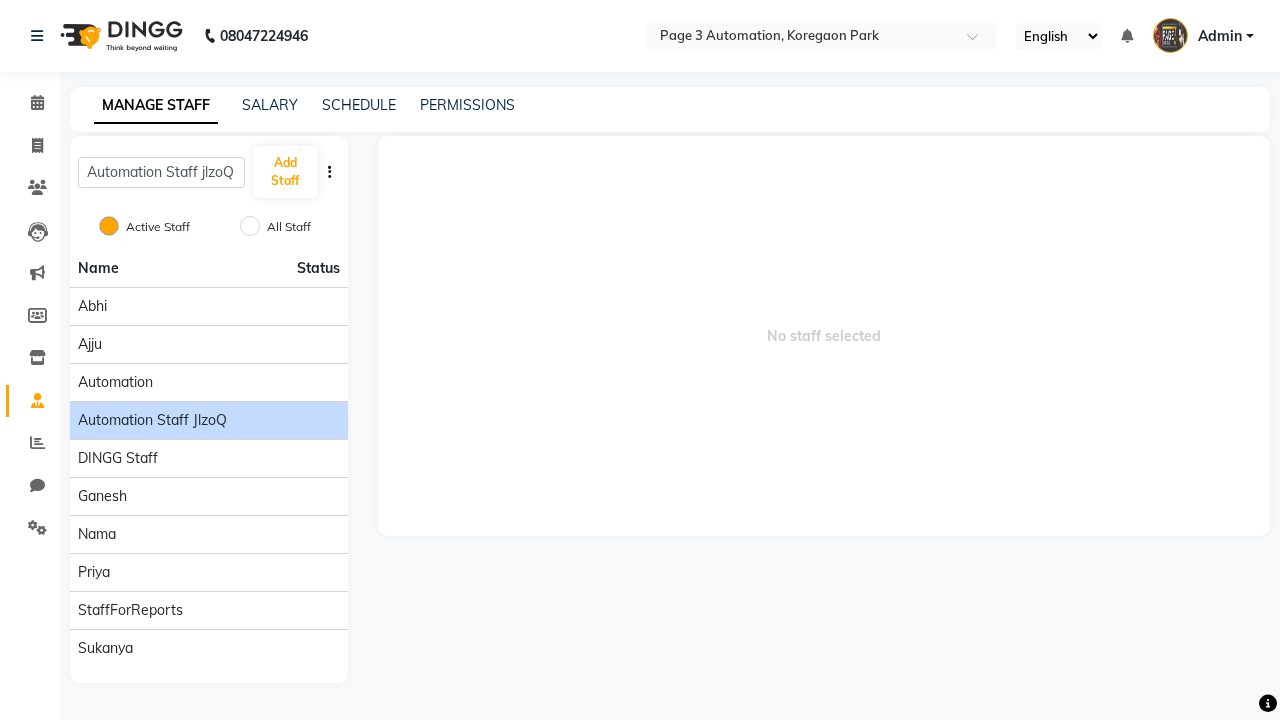 click on "Automation Staff jlzoQ" 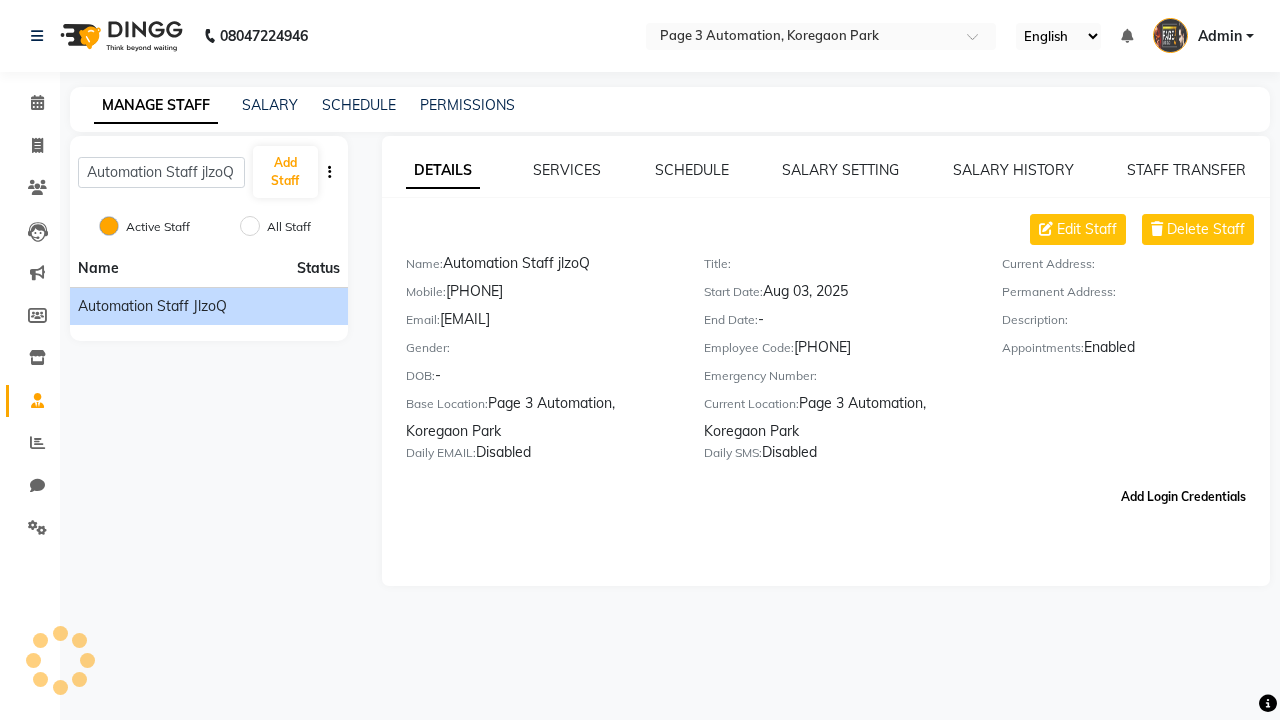 click on "Add Login Credentials" 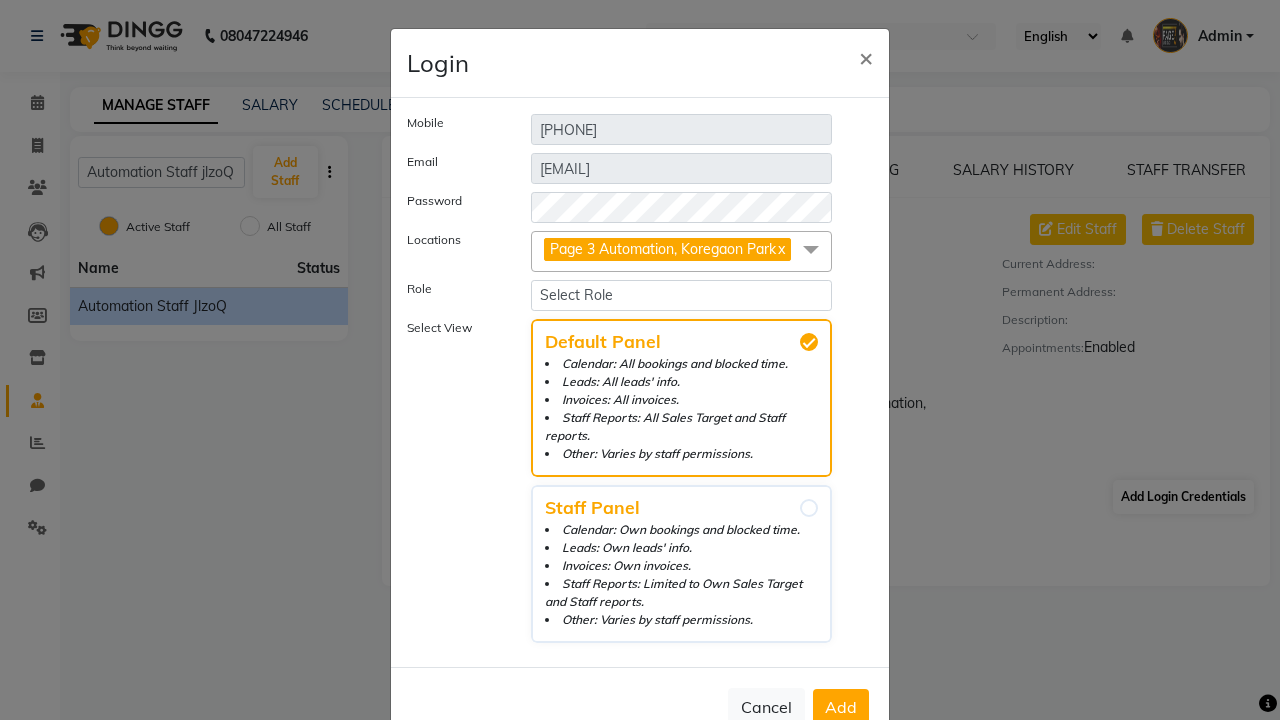 select on "4595" 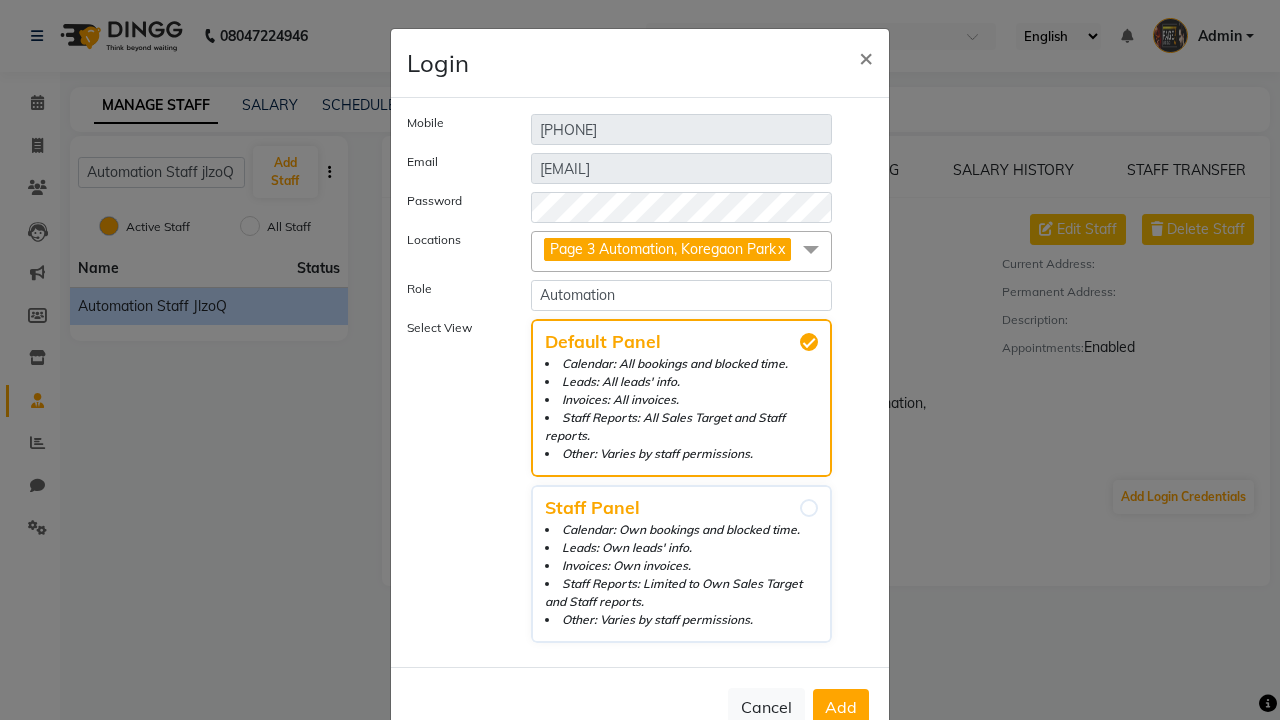click on "Add" 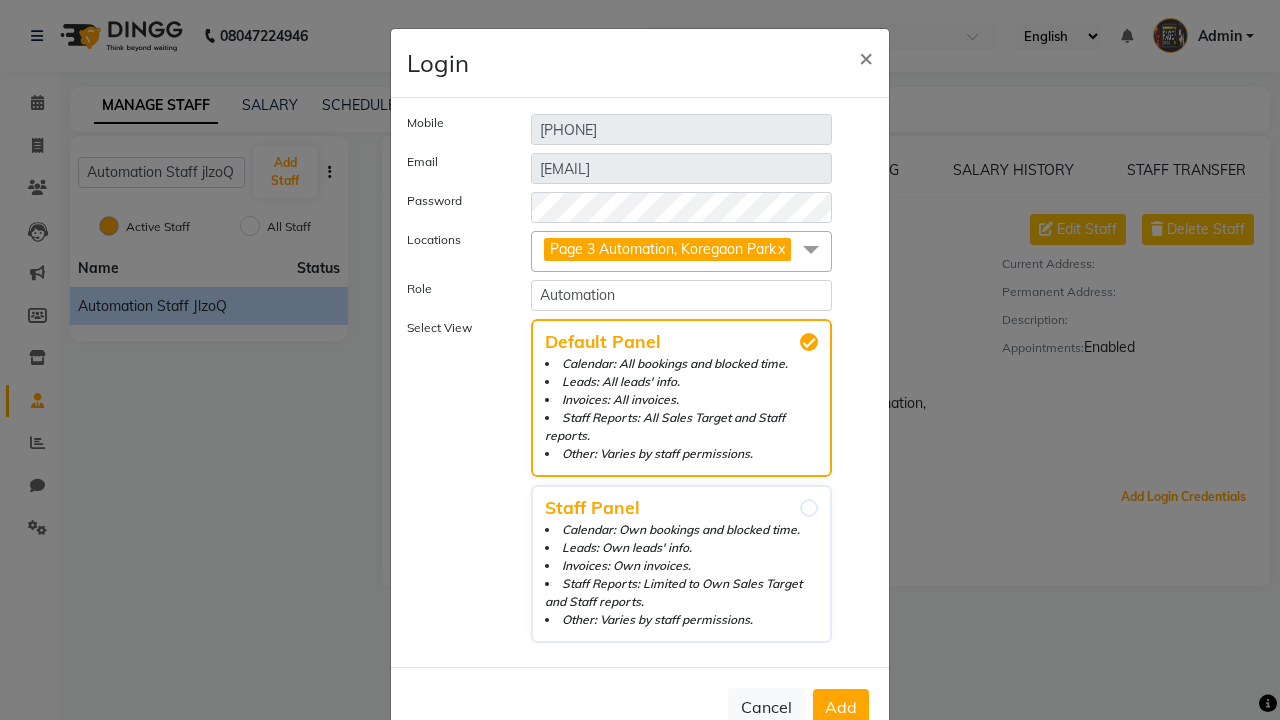 scroll, scrollTop: 5, scrollLeft: 0, axis: vertical 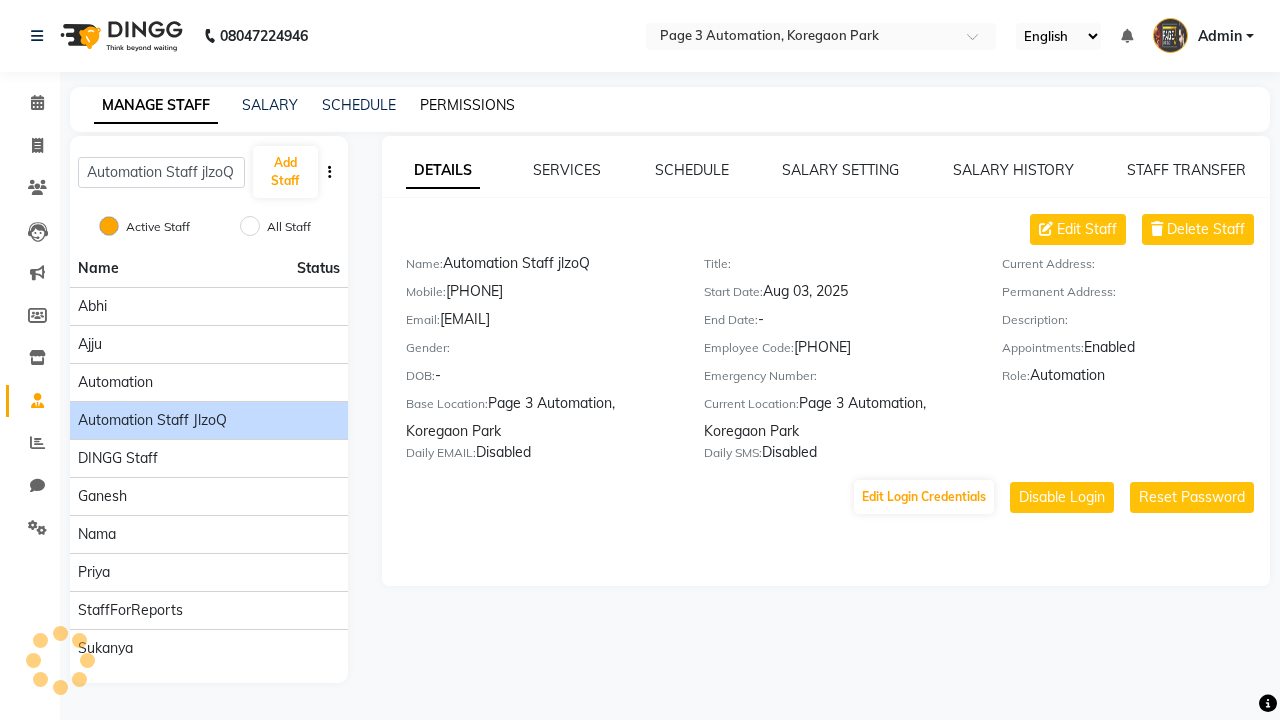 click on "PERMISSIONS" 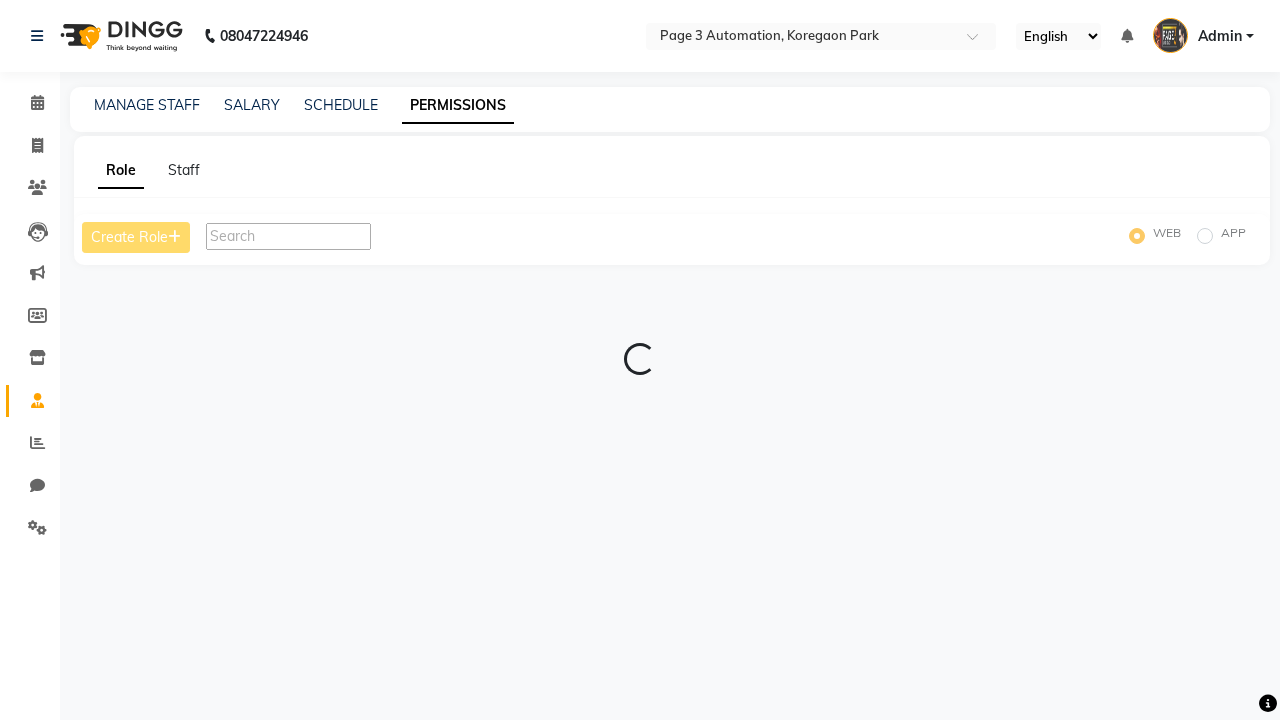 scroll, scrollTop: 0, scrollLeft: 0, axis: both 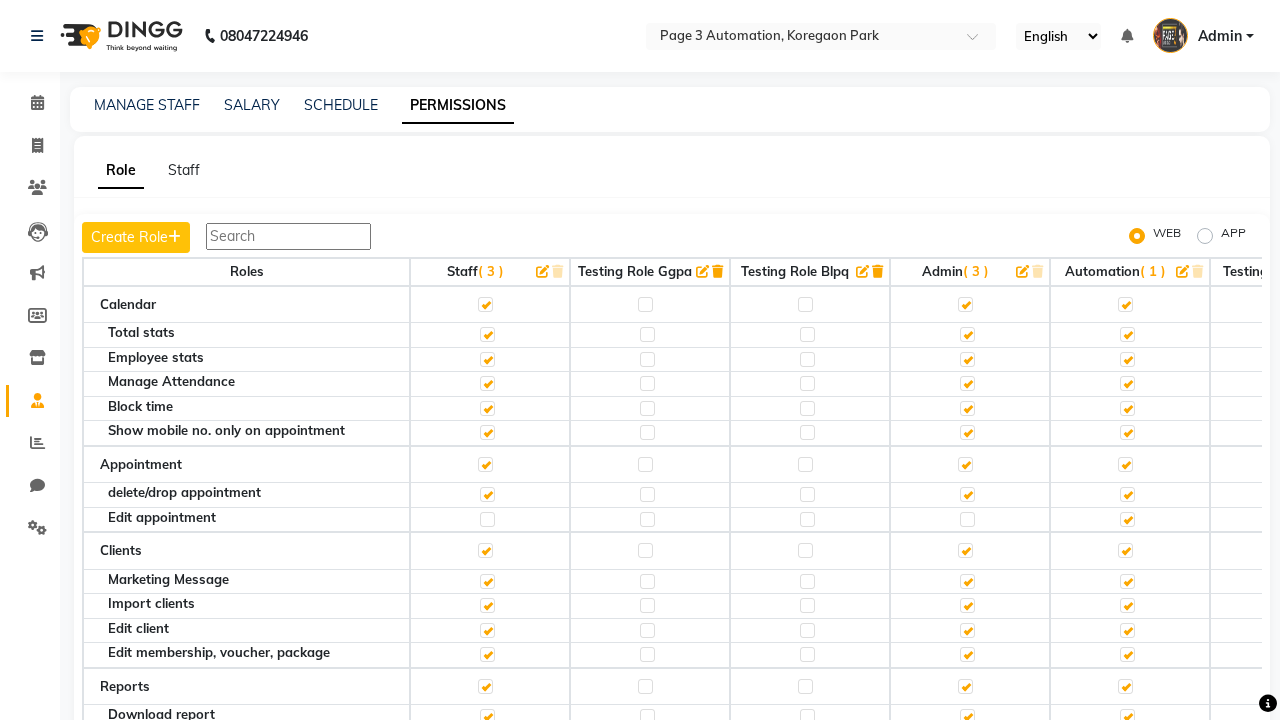 click 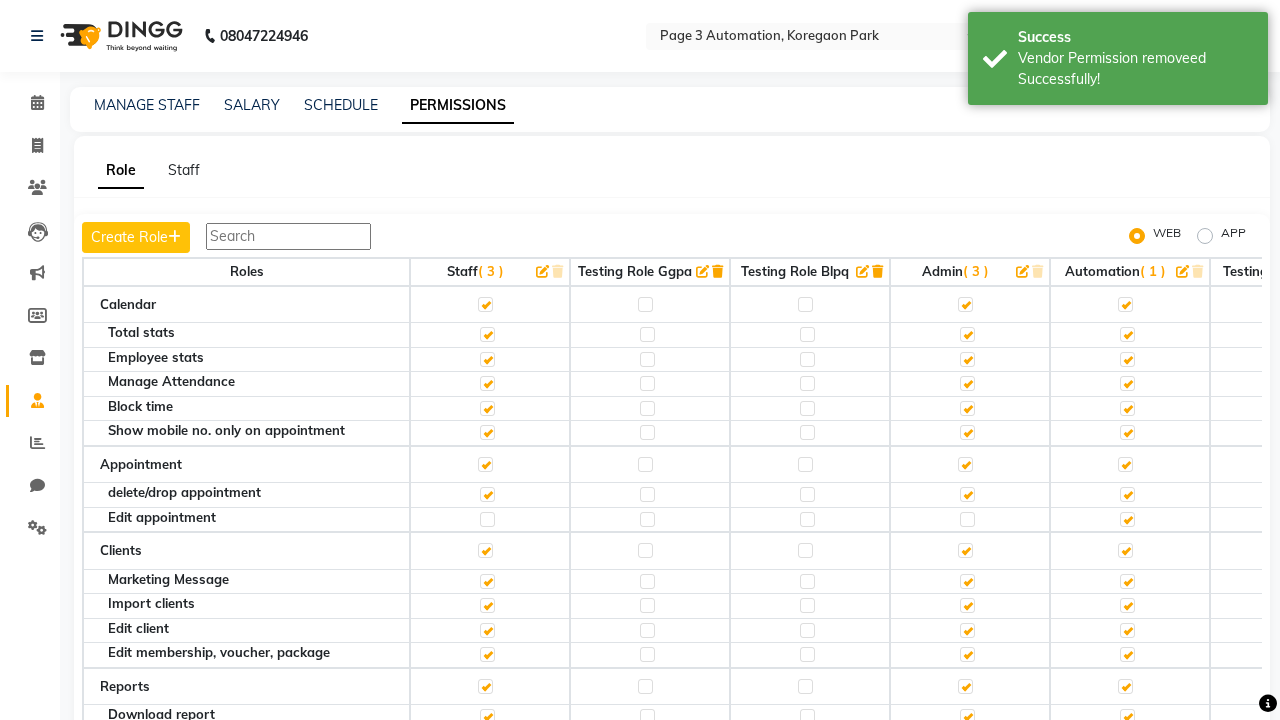 scroll, scrollTop: 1724, scrollLeft: 0, axis: vertical 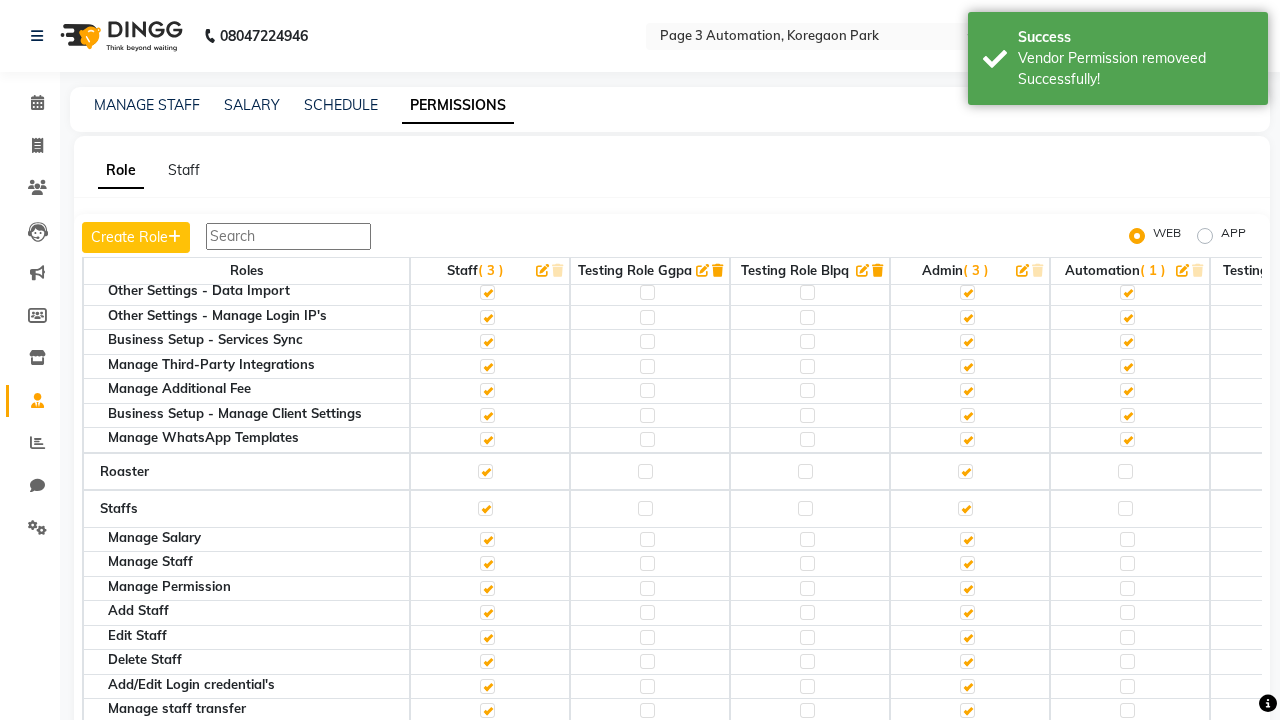 click 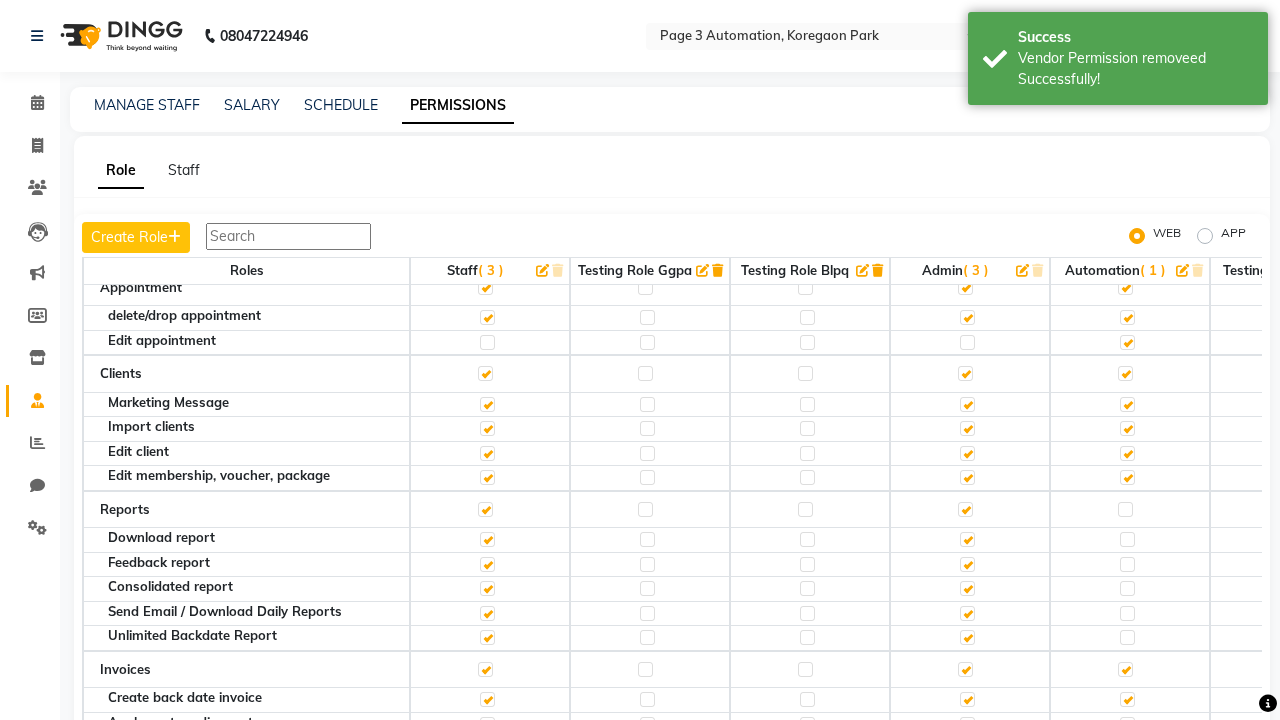 click 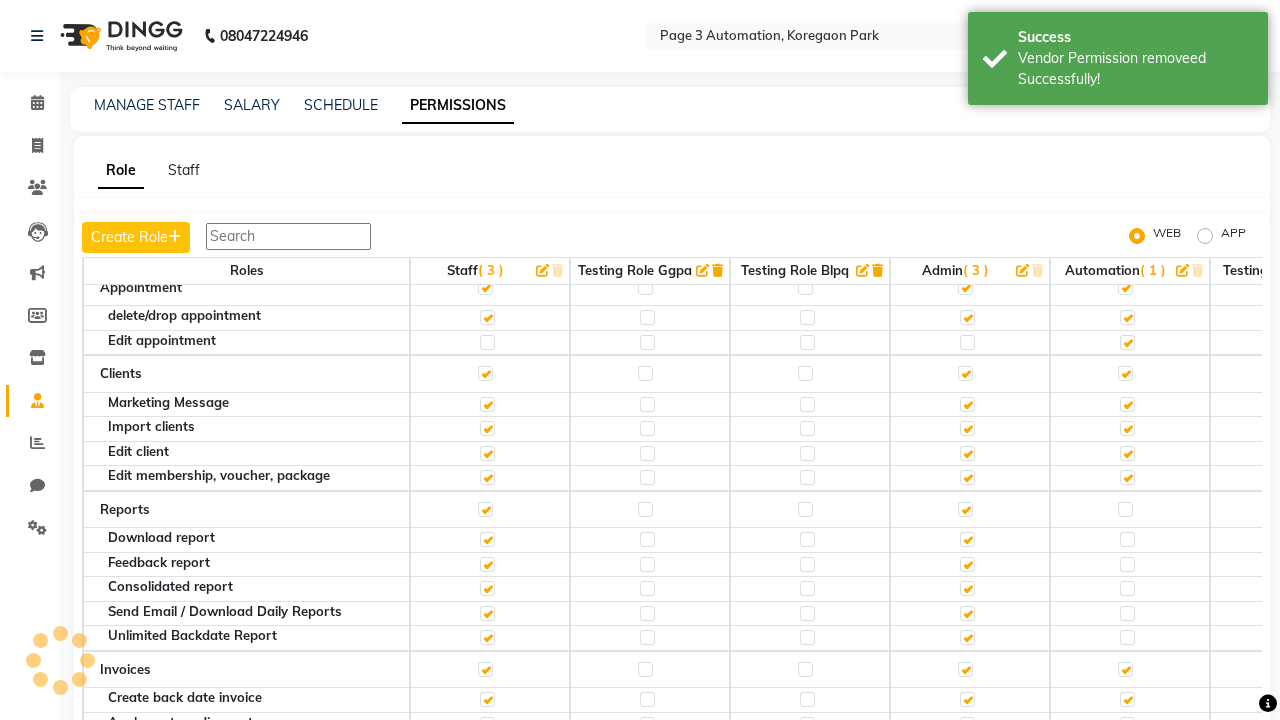scroll, scrollTop: 742, scrollLeft: 0, axis: vertical 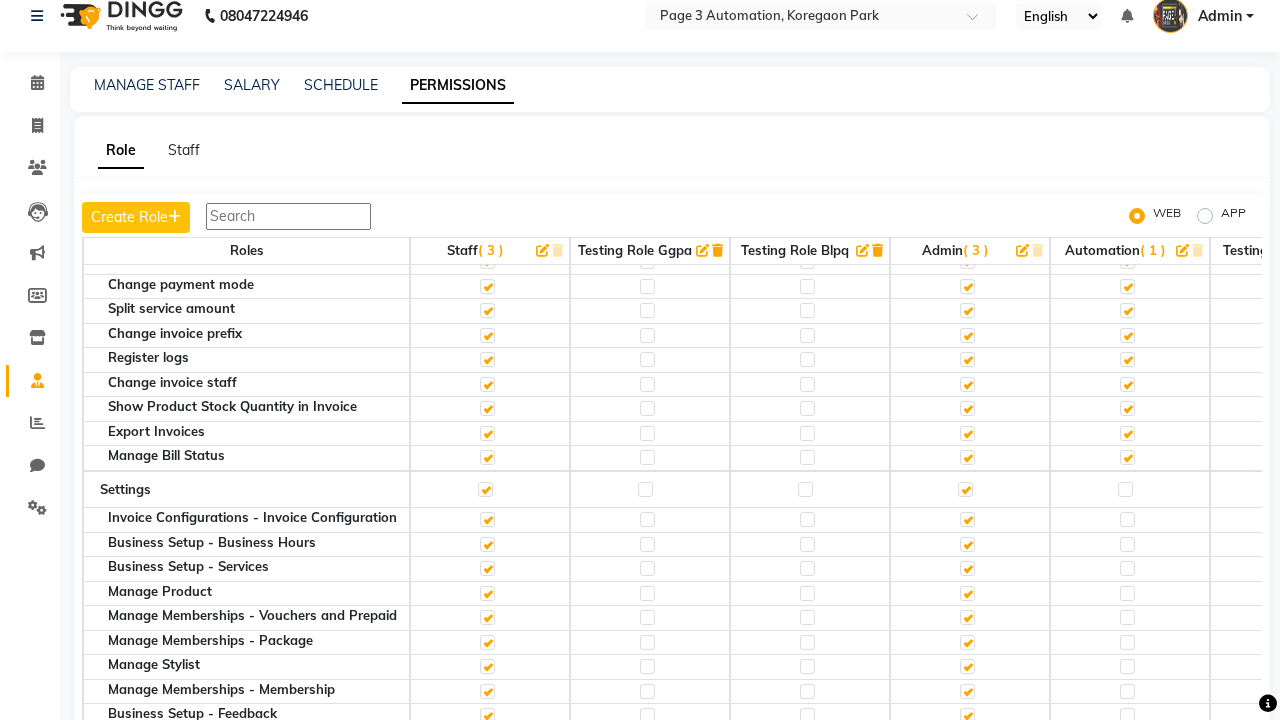 click on "Admin" at bounding box center (1220, 16) 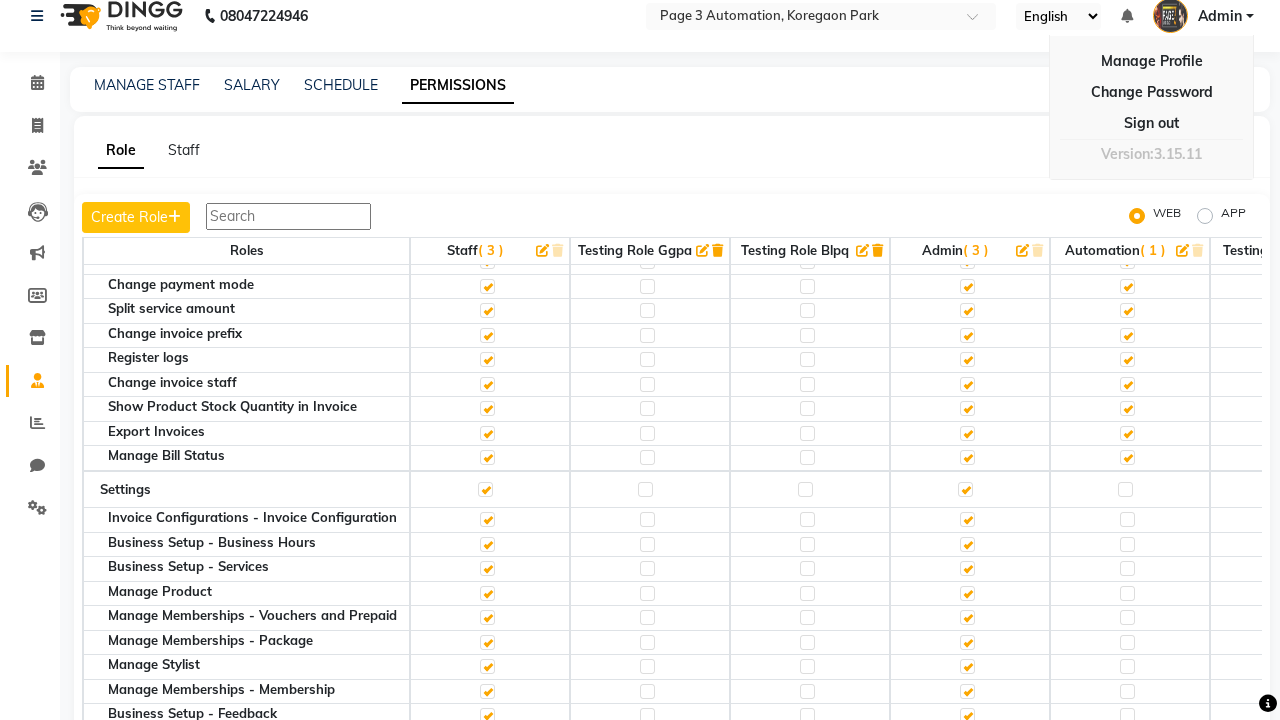 scroll, scrollTop: 19, scrollLeft: 0, axis: vertical 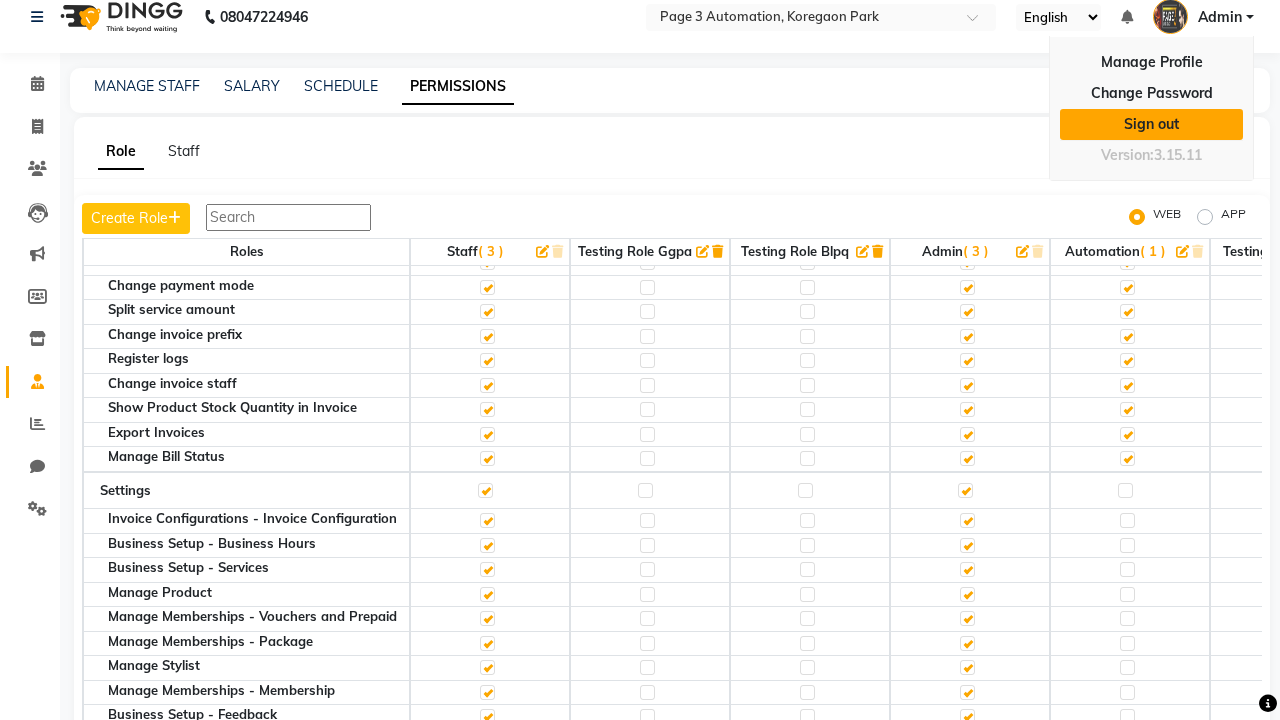 click on "Sign out" at bounding box center (1151, 124) 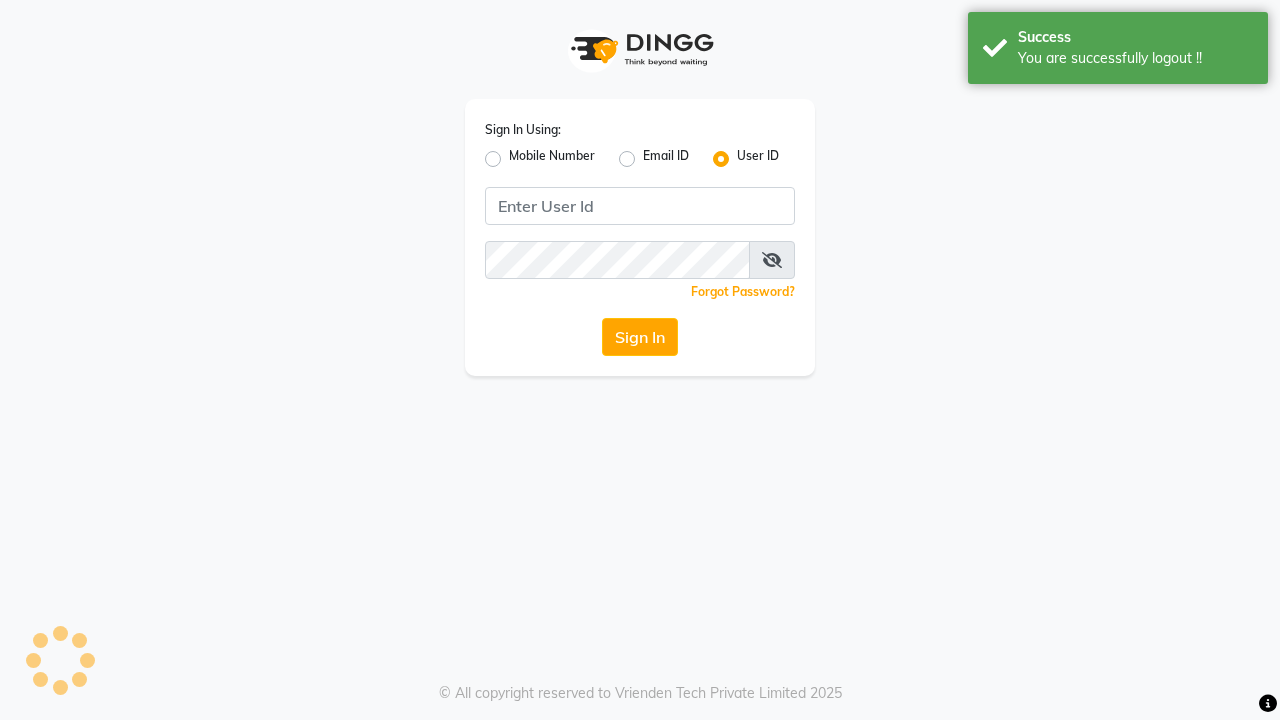 scroll, scrollTop: 0, scrollLeft: 0, axis: both 